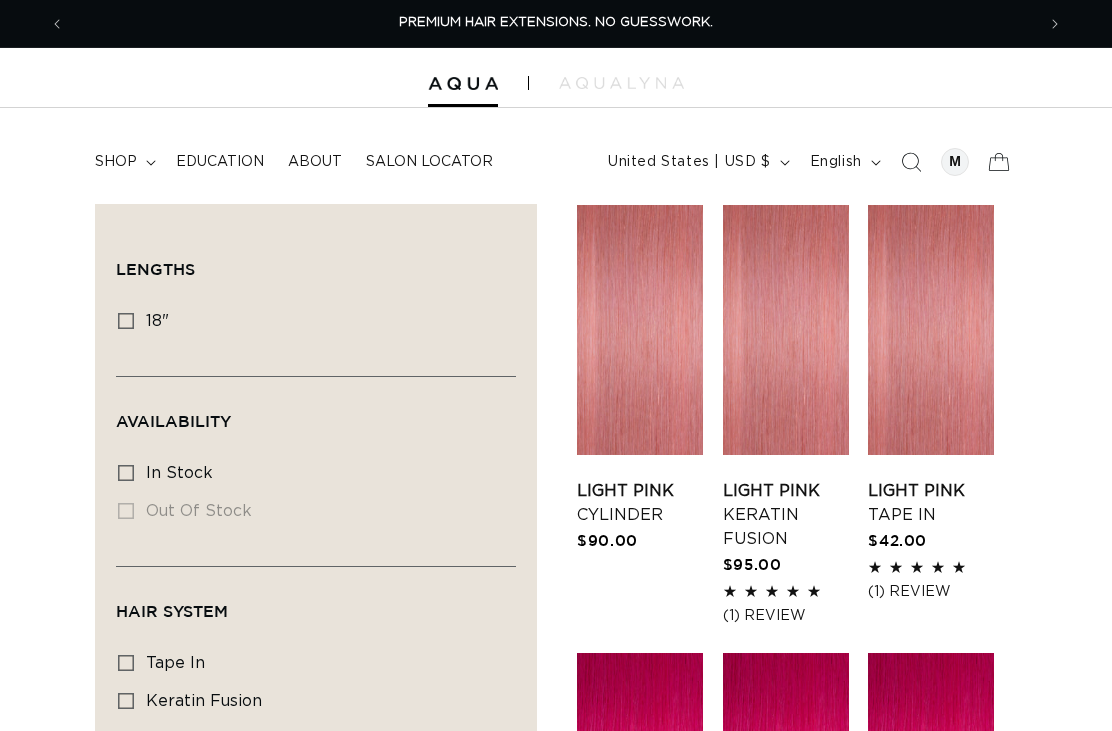 scroll, scrollTop: 0, scrollLeft: 0, axis: both 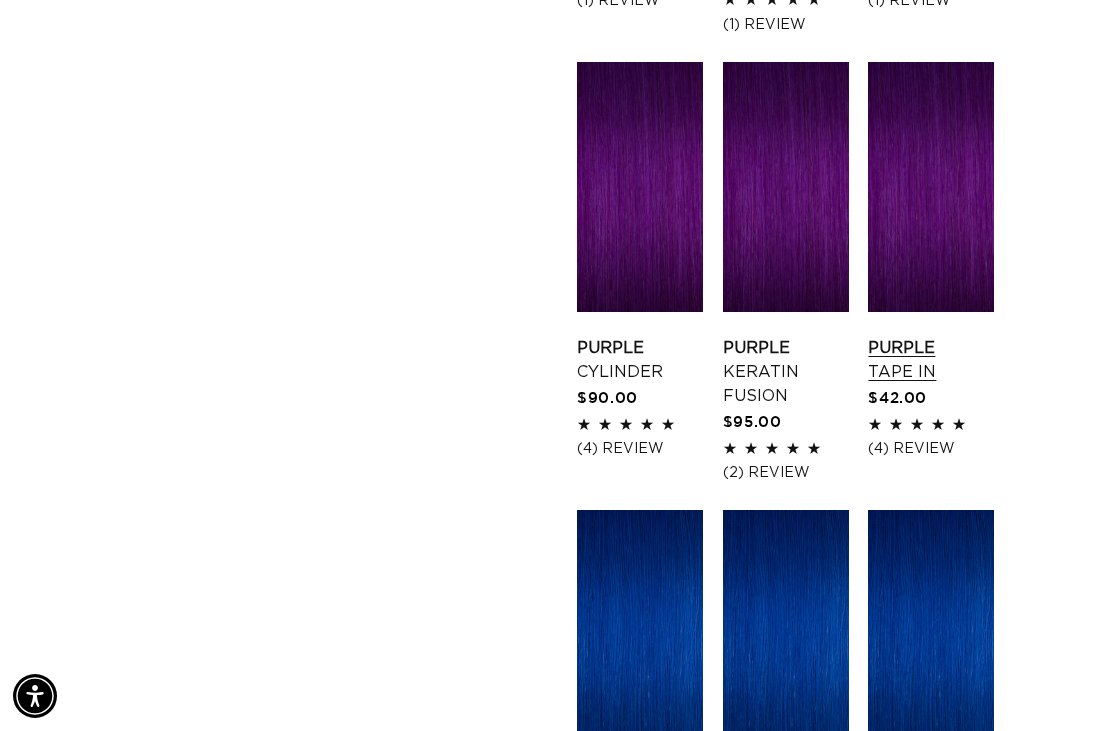 click on "Purple
Tape In" at bounding box center (931, 360) 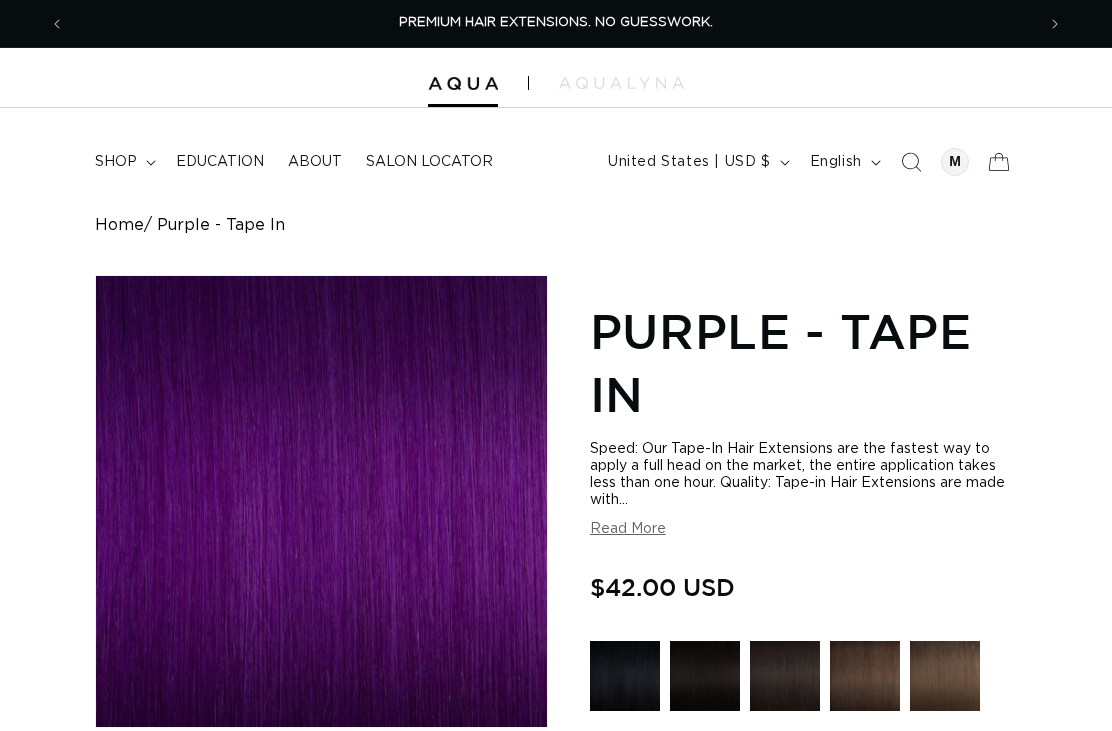scroll, scrollTop: 0, scrollLeft: 0, axis: both 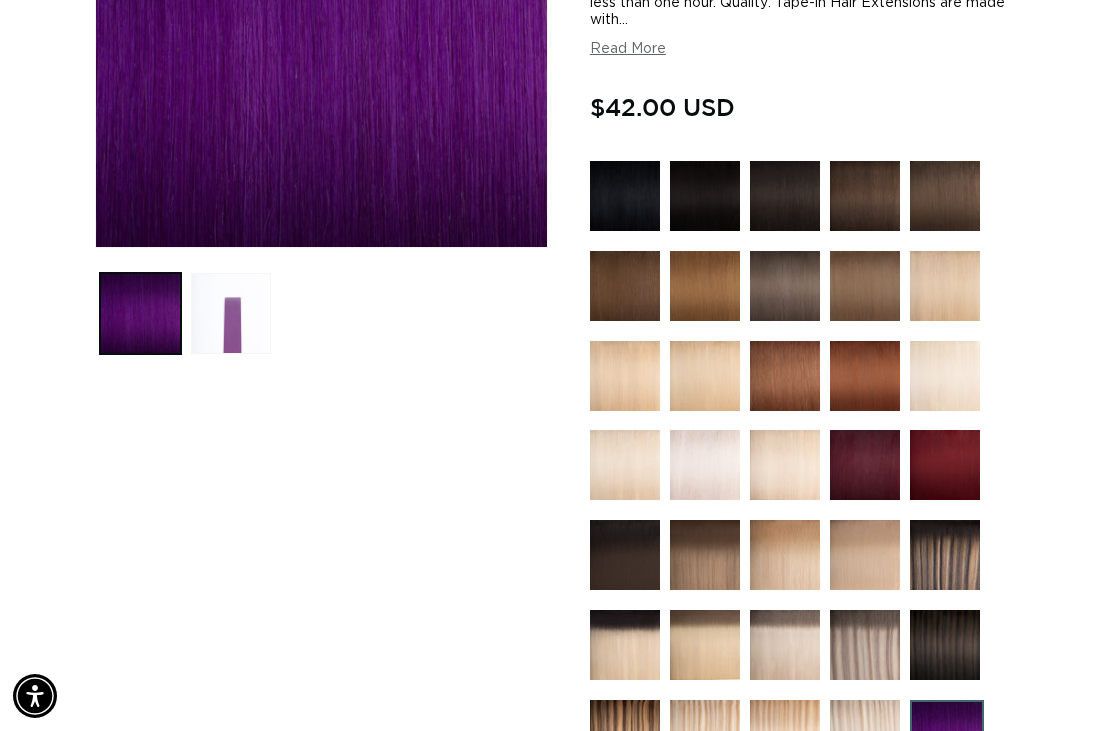 click at bounding box center [231, 313] 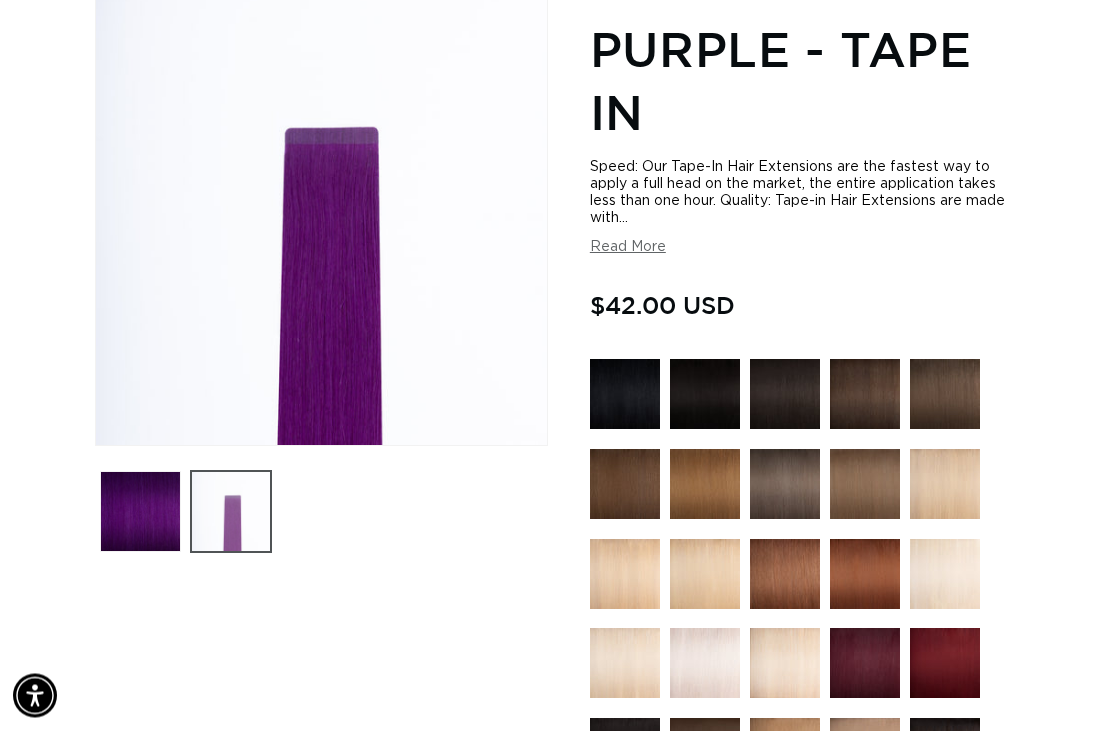 scroll, scrollTop: 274, scrollLeft: 0, axis: vertical 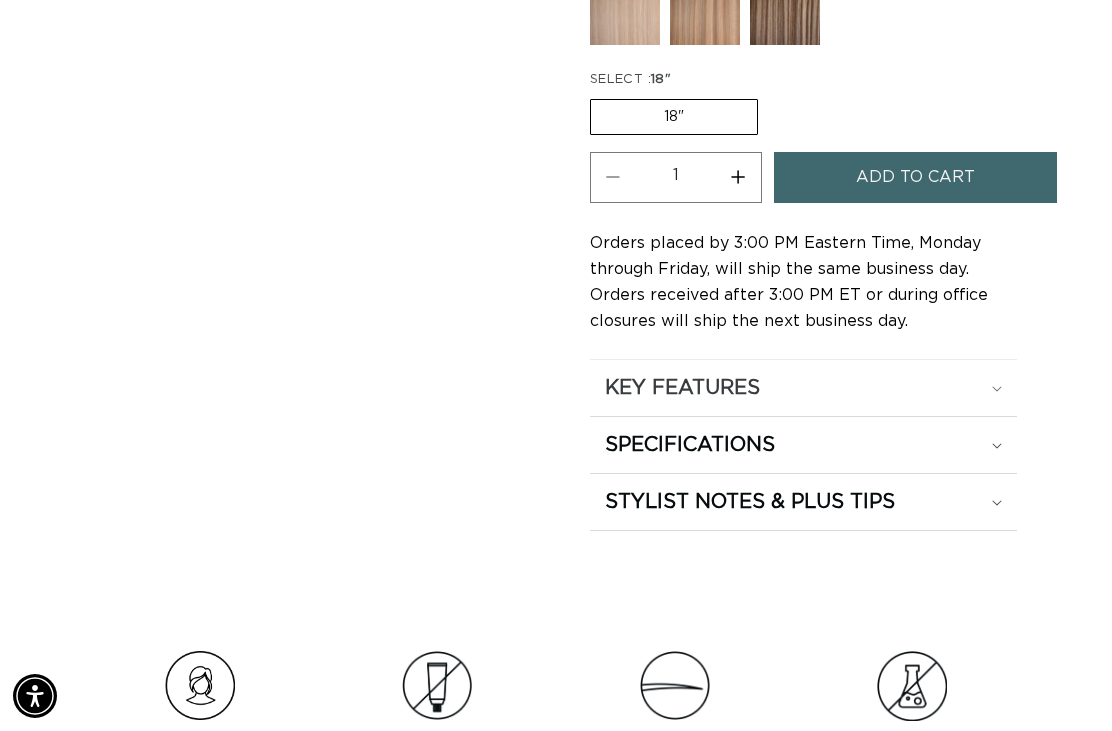click on "KEY FEATURES" at bounding box center [803, 388] 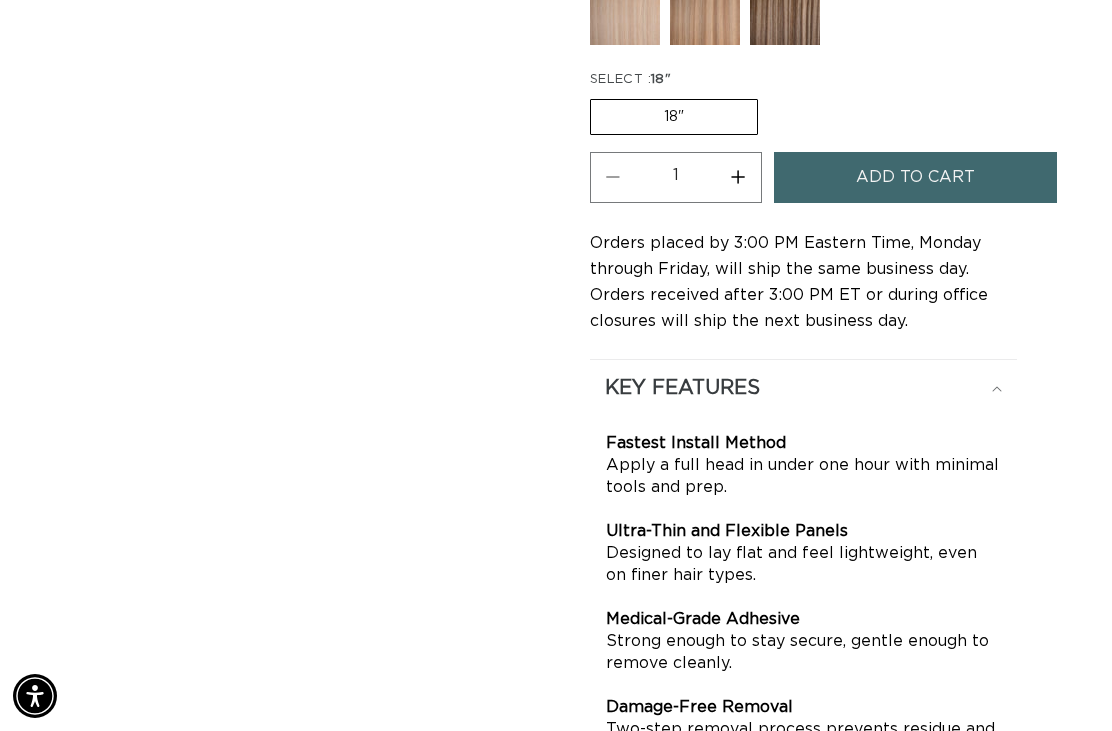 click on "KEY FEATURES" at bounding box center [803, 388] 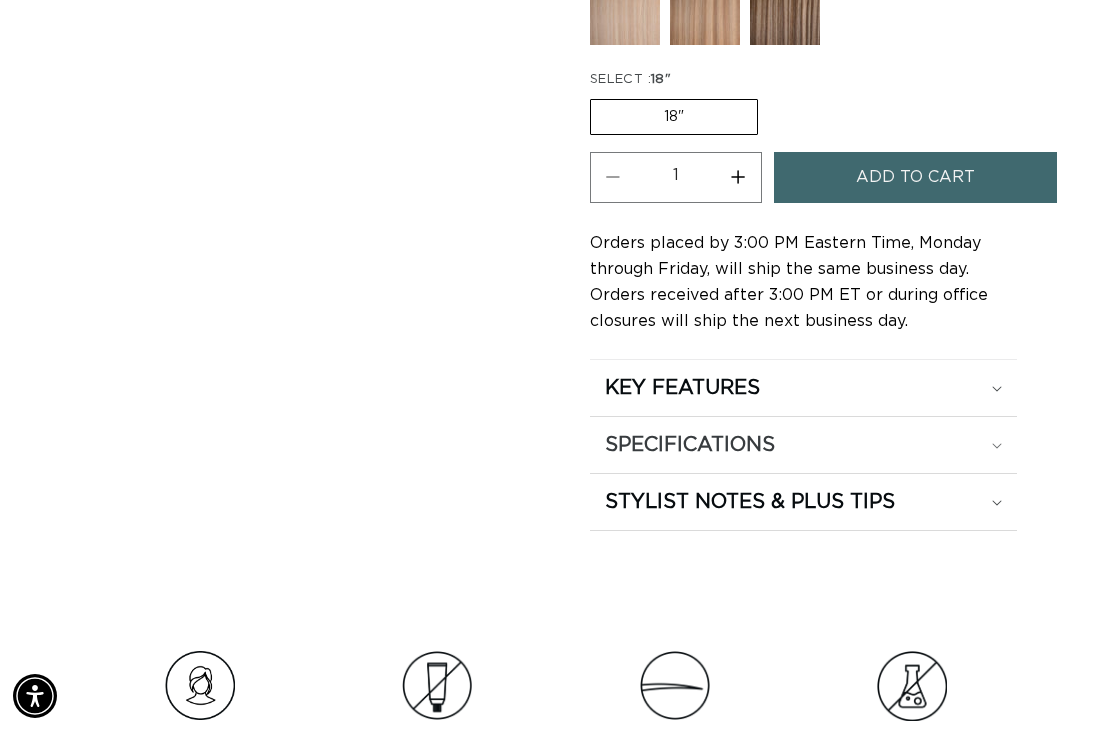 click on "SPECIFICATIONS" at bounding box center [803, 388] 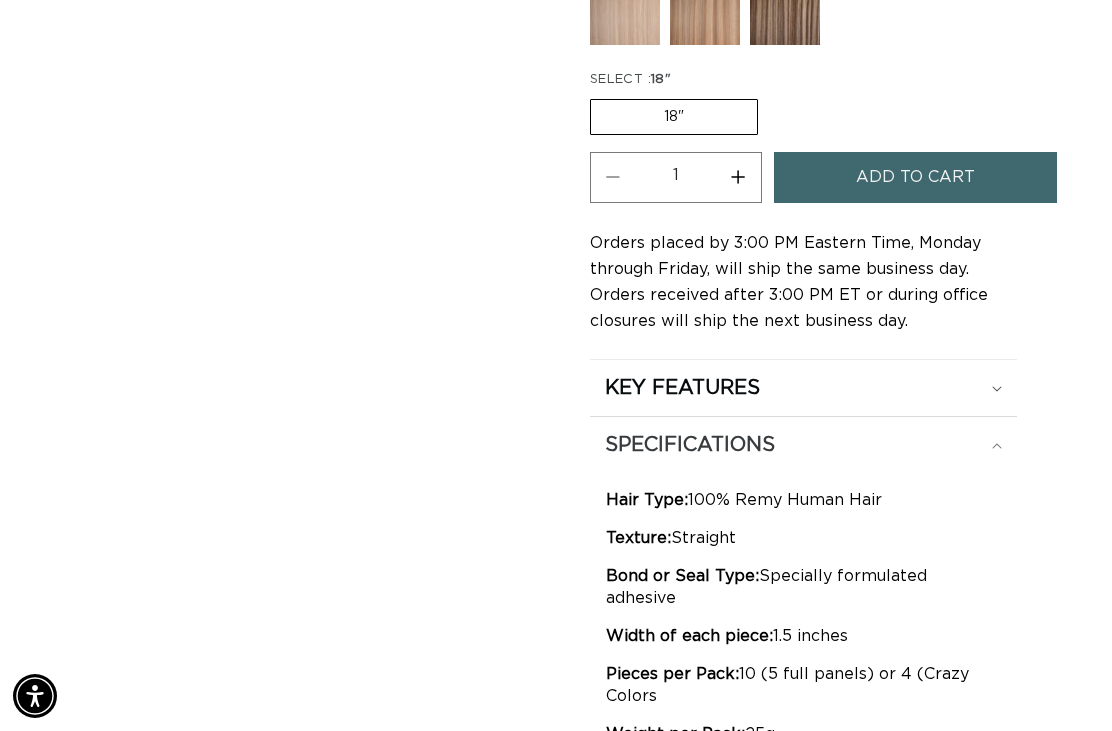 scroll, scrollTop: 0, scrollLeft: 1940, axis: horizontal 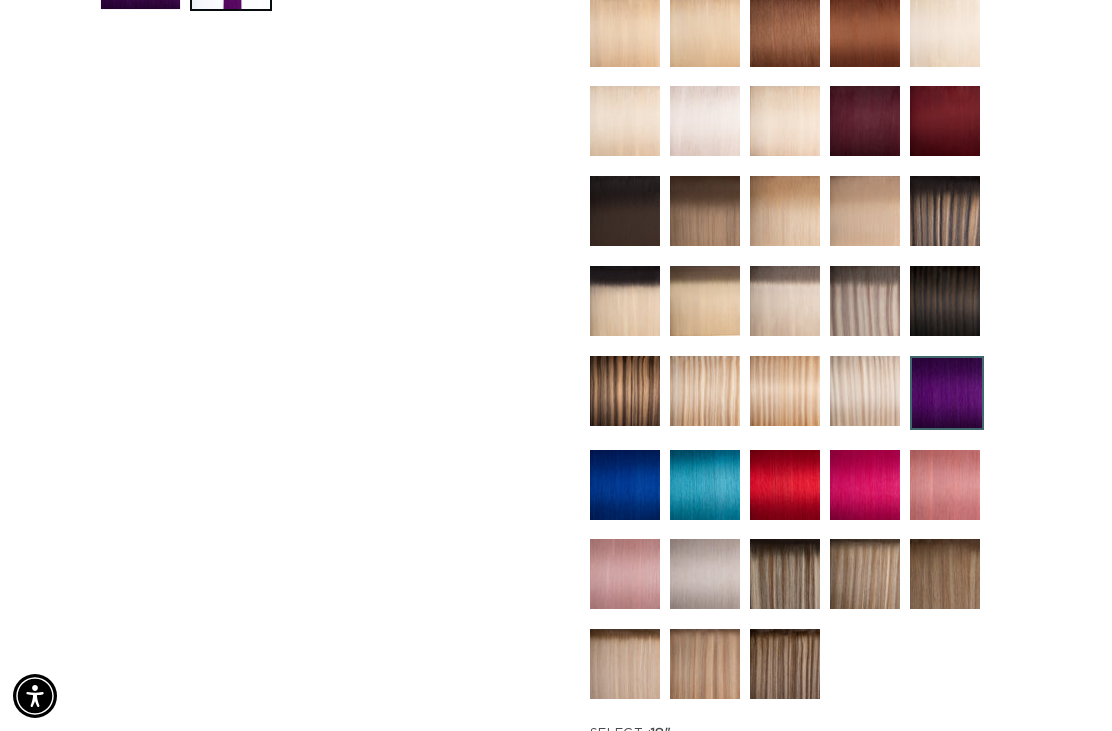 click at bounding box center (785, 485) 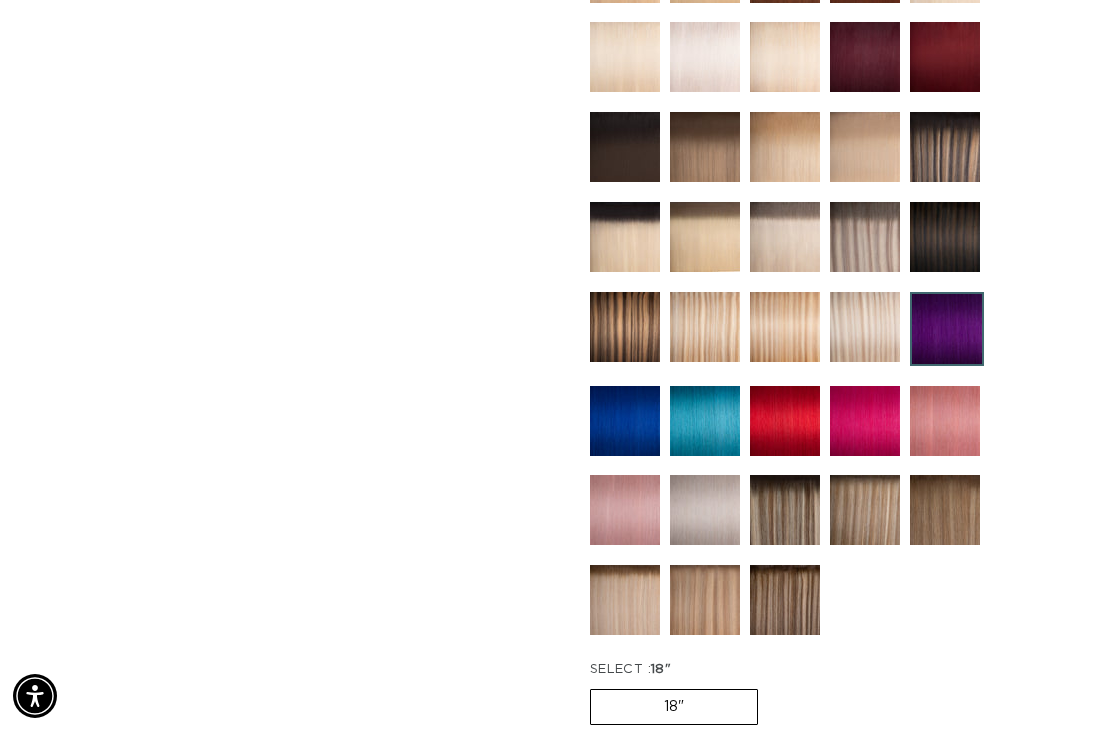scroll, scrollTop: 0, scrollLeft: 970, axis: horizontal 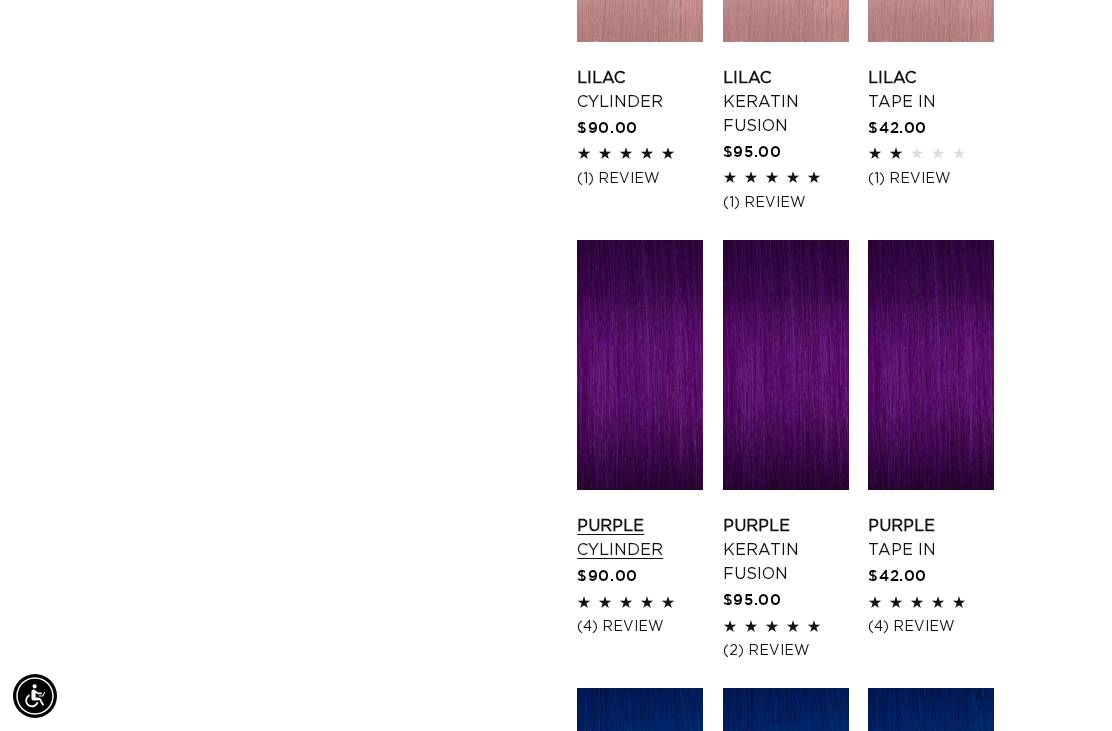 click on "Purple
Cylinder" at bounding box center [640, 538] 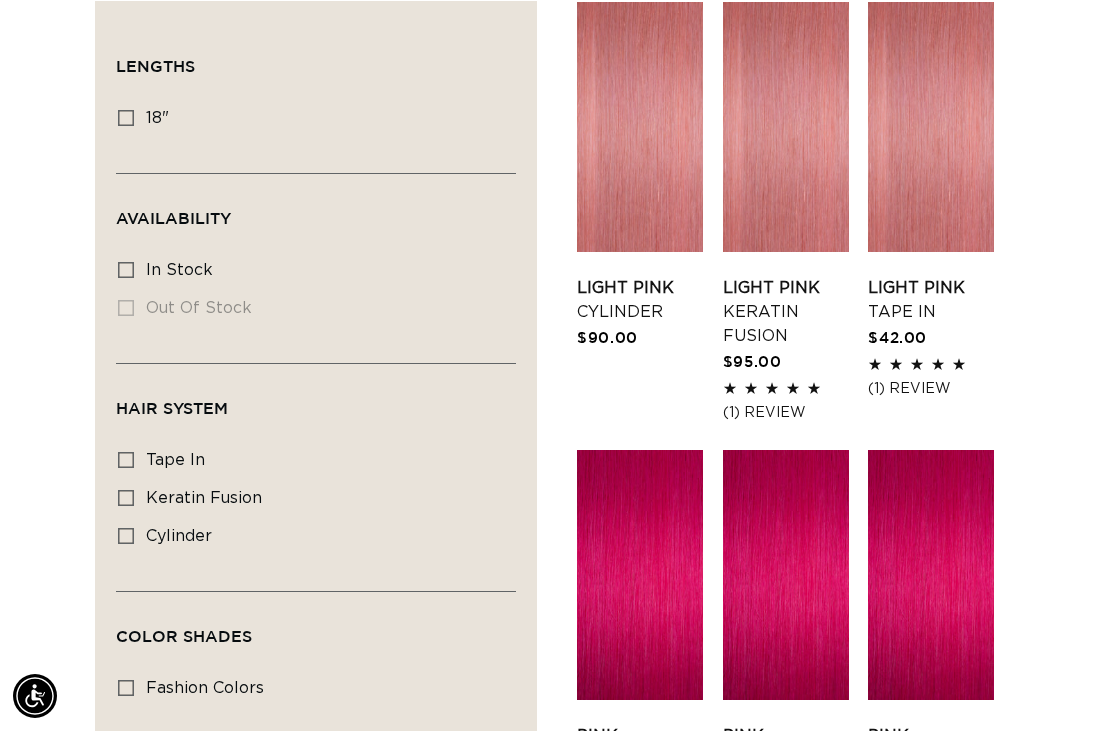 scroll, scrollTop: 0, scrollLeft: 970, axis: horizontal 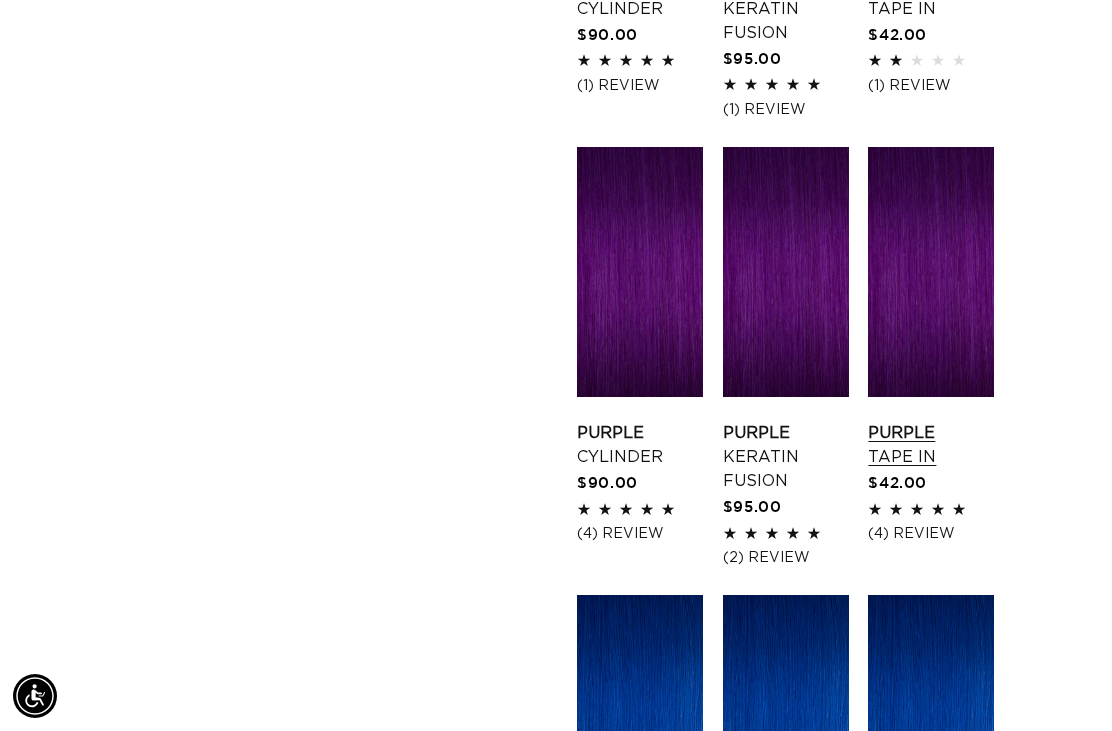click on "Purple
Tape In" at bounding box center [931, 445] 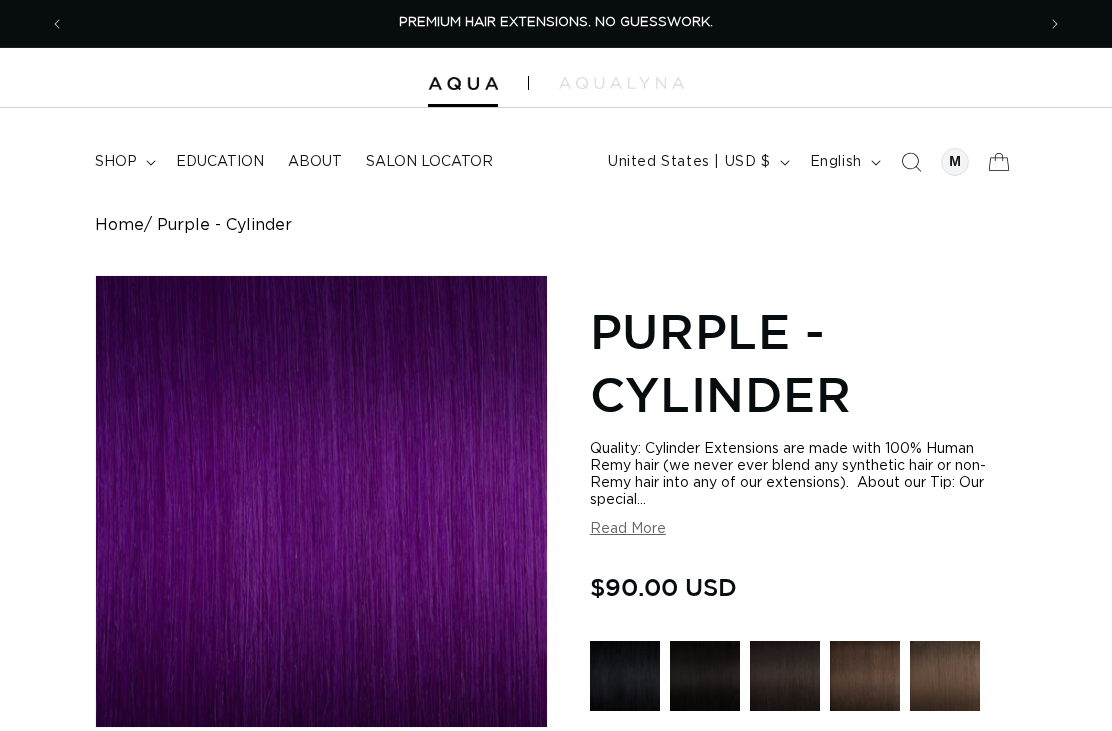 scroll, scrollTop: 0, scrollLeft: 0, axis: both 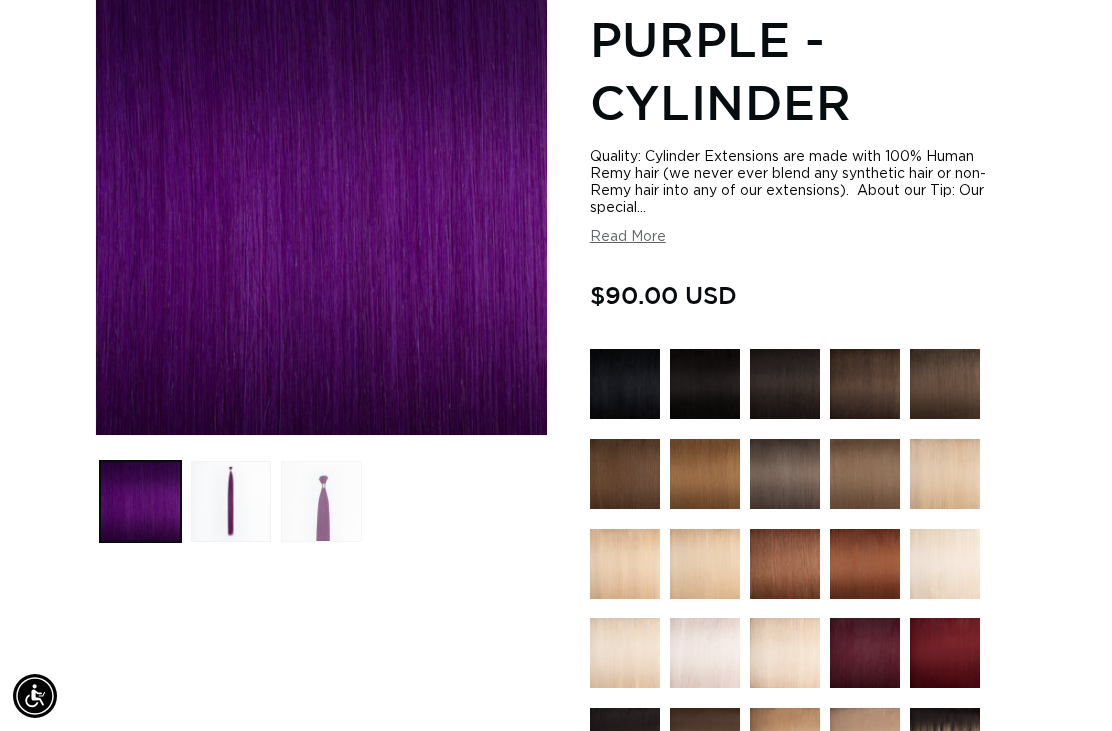 click at bounding box center [321, 501] 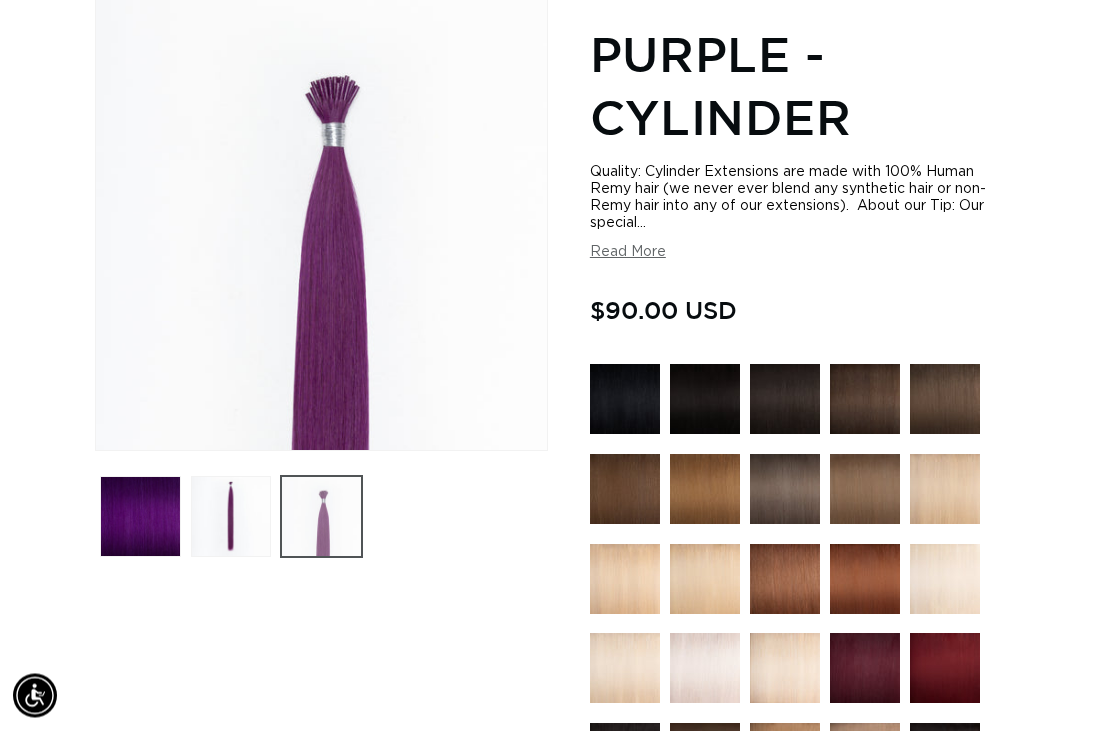scroll, scrollTop: 274, scrollLeft: 0, axis: vertical 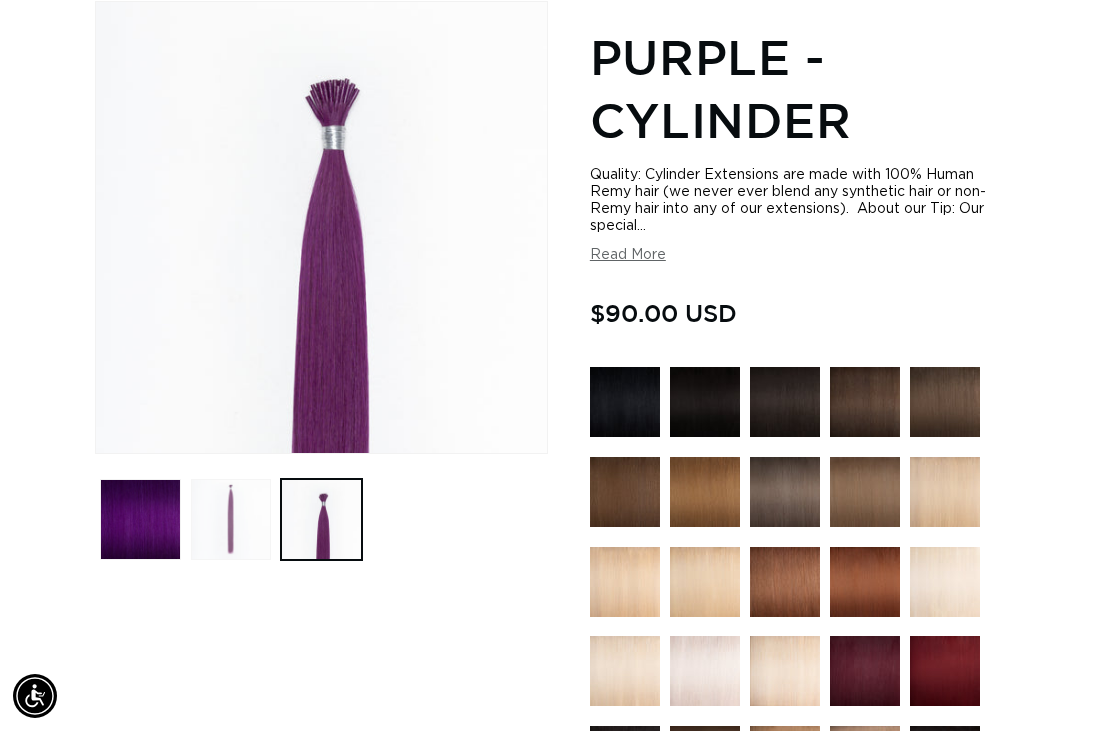 click at bounding box center (231, 519) 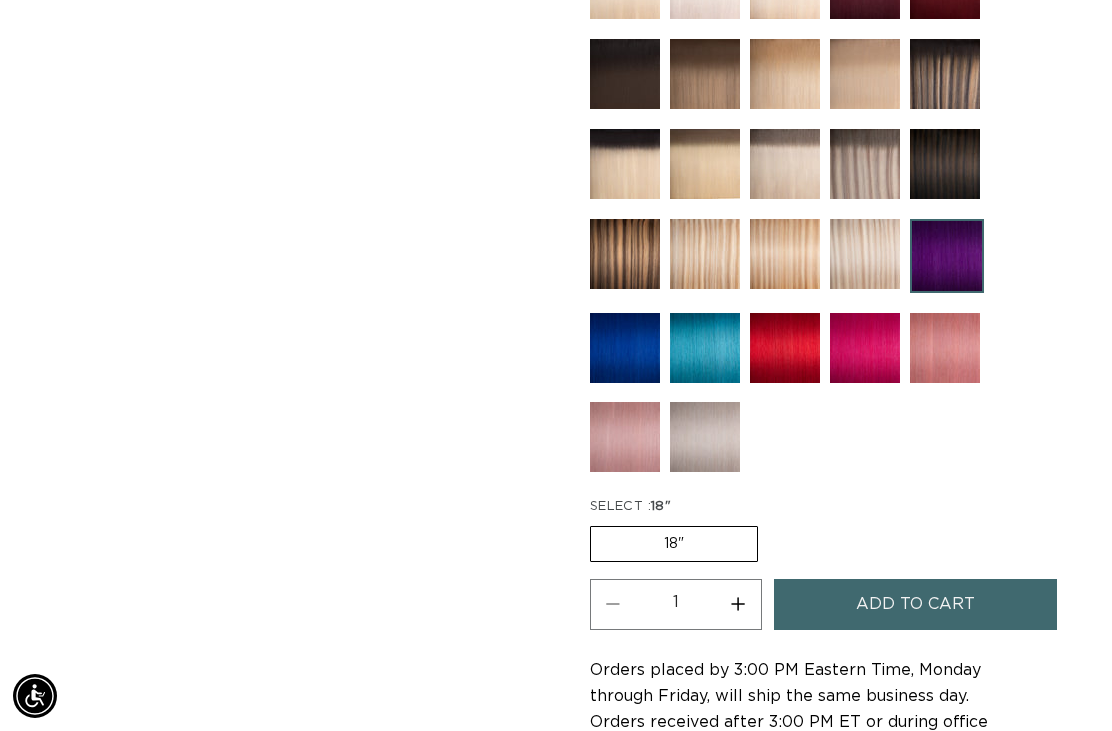 scroll, scrollTop: 974, scrollLeft: 0, axis: vertical 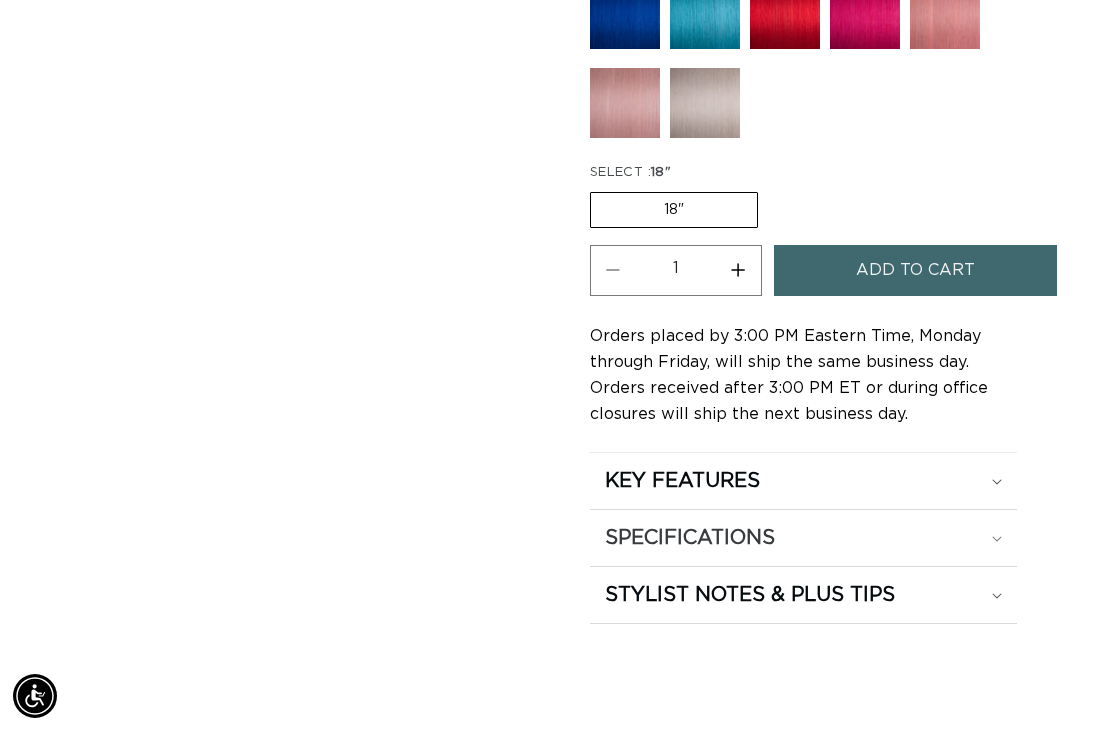 click 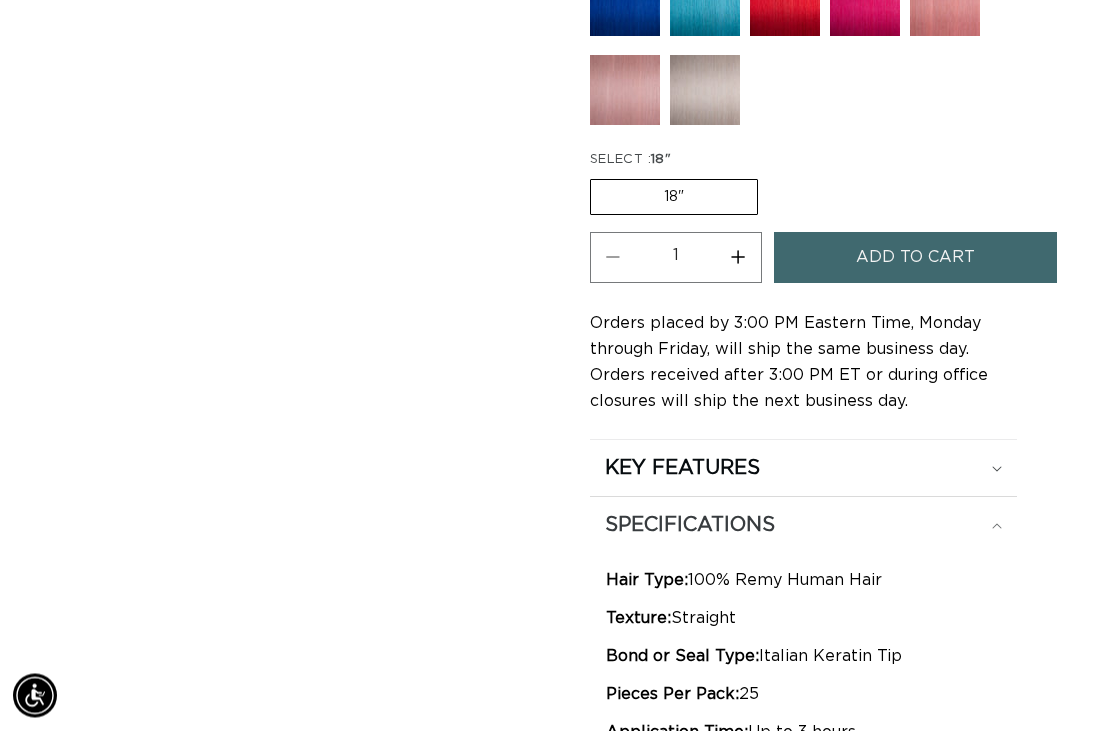 scroll, scrollTop: 1411, scrollLeft: 0, axis: vertical 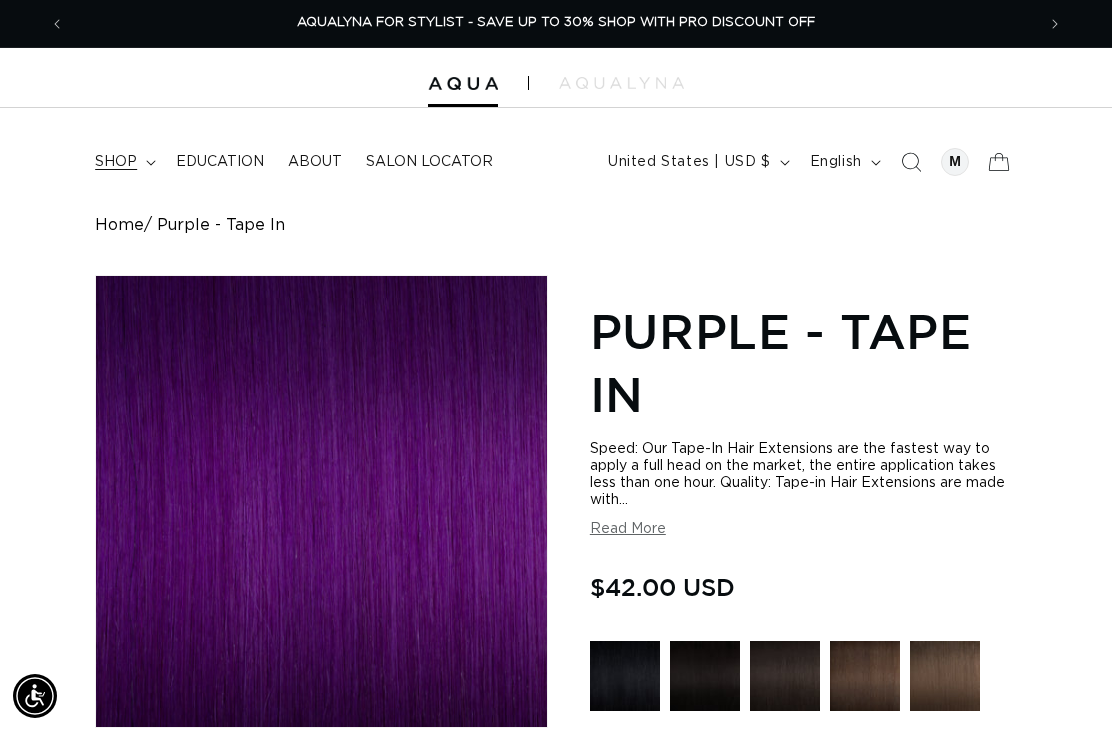 click on "shop" at bounding box center [123, 162] 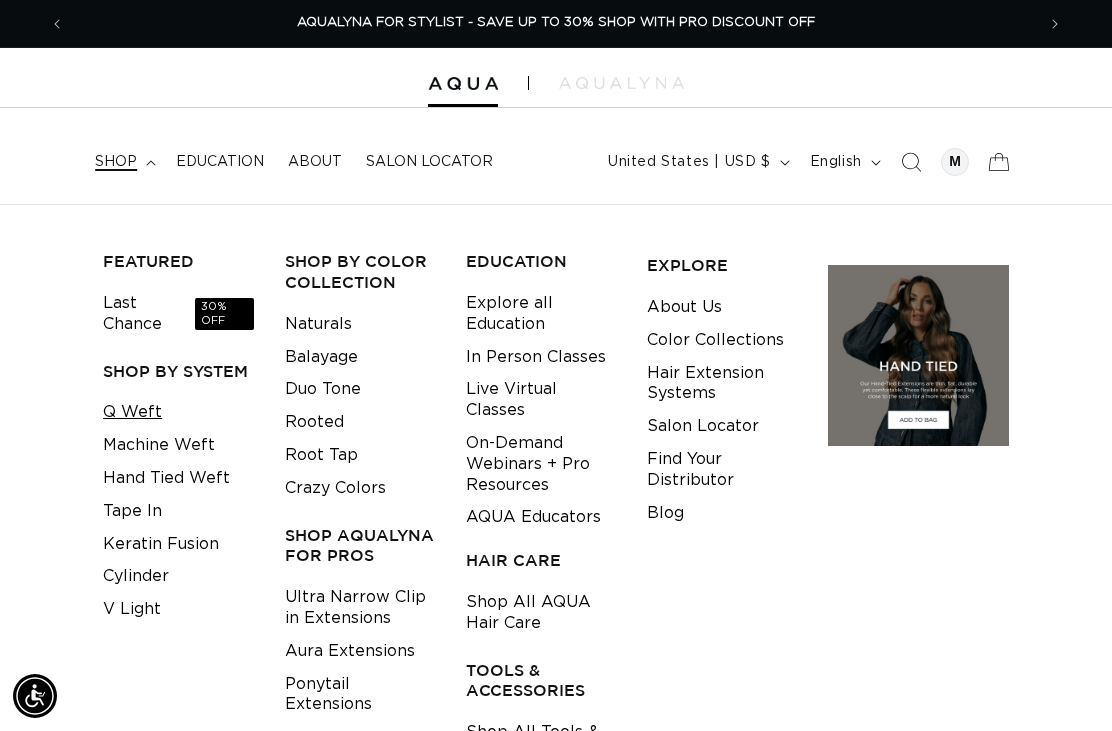 click on "Q Weft" at bounding box center (132, 412) 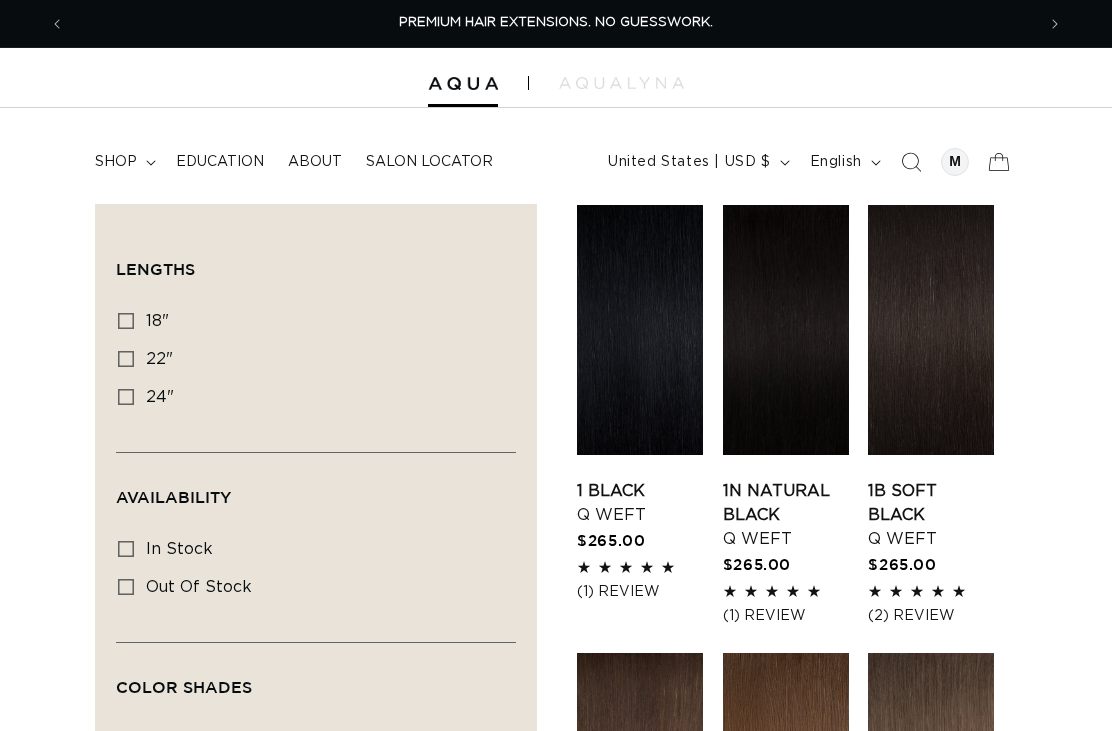 scroll, scrollTop: 0, scrollLeft: 0, axis: both 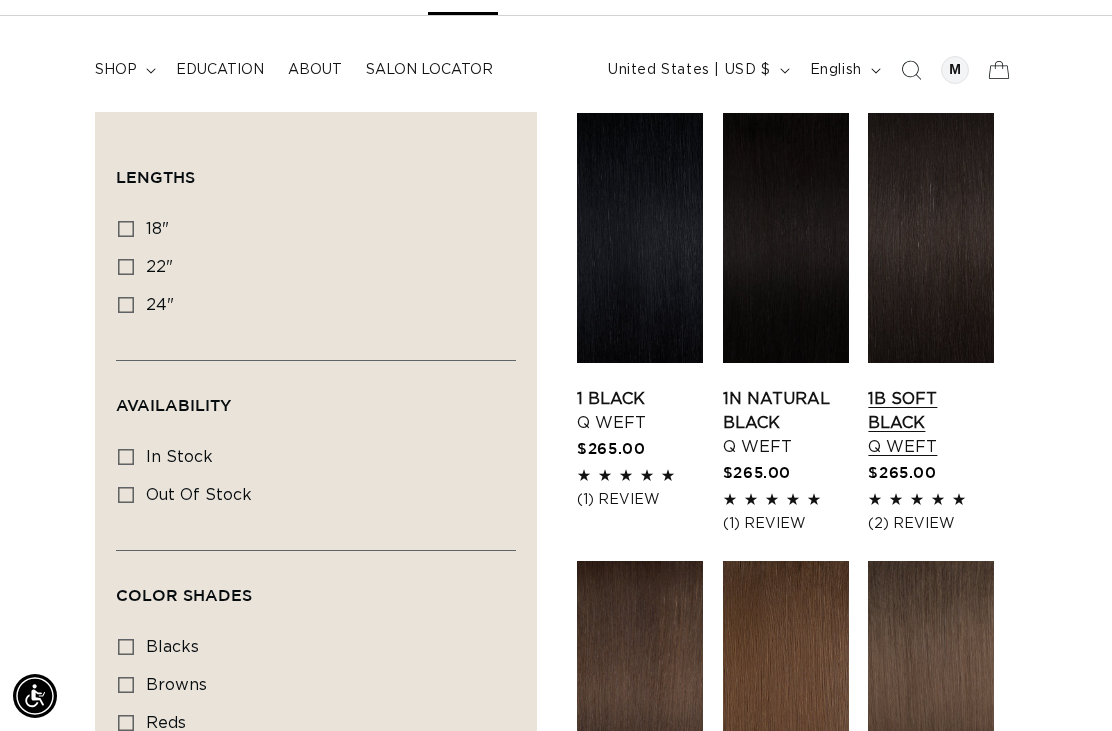 click on "1B Soft Black
Q Weft" at bounding box center [931, 423] 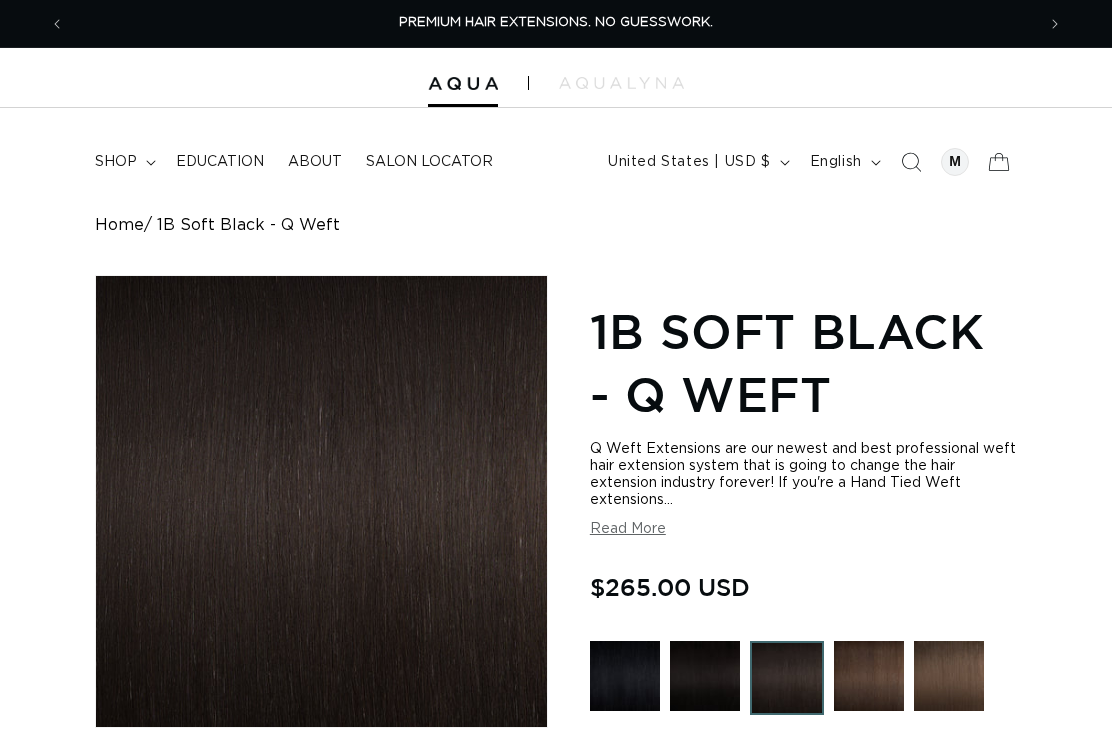 scroll, scrollTop: 0, scrollLeft: 0, axis: both 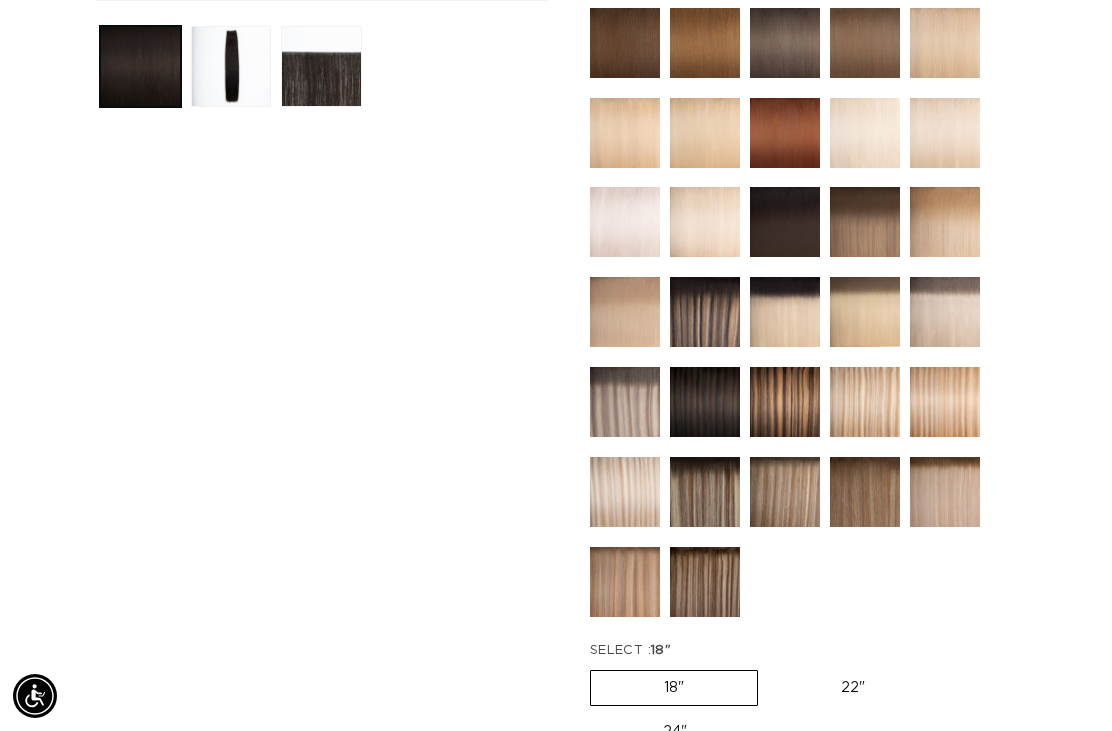 click on "22" Variant sold out or unavailable" at bounding box center [853, 688] 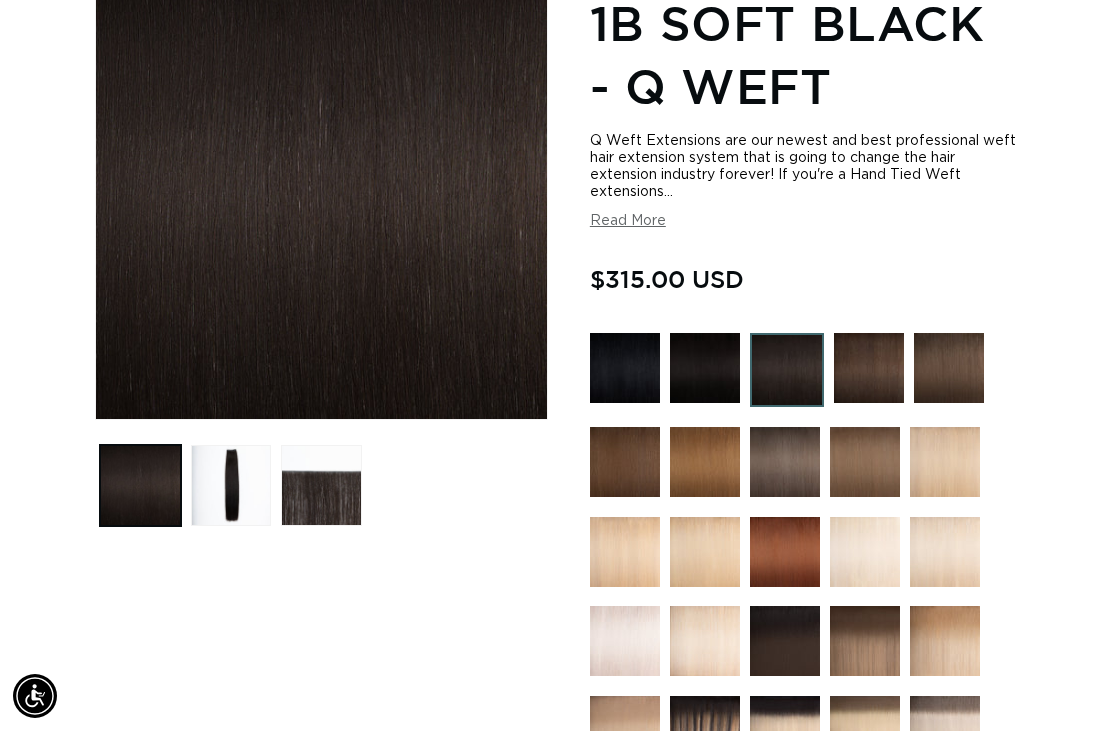 scroll, scrollTop: 259, scrollLeft: 0, axis: vertical 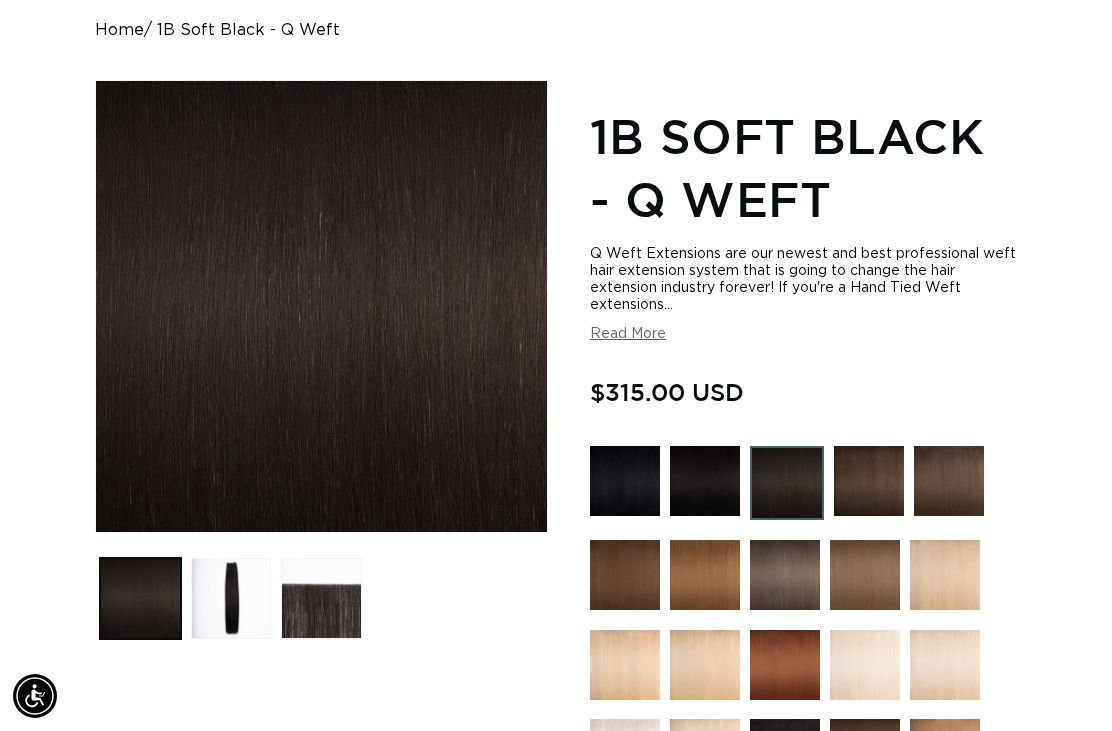 click on "Read More" at bounding box center [628, 334] 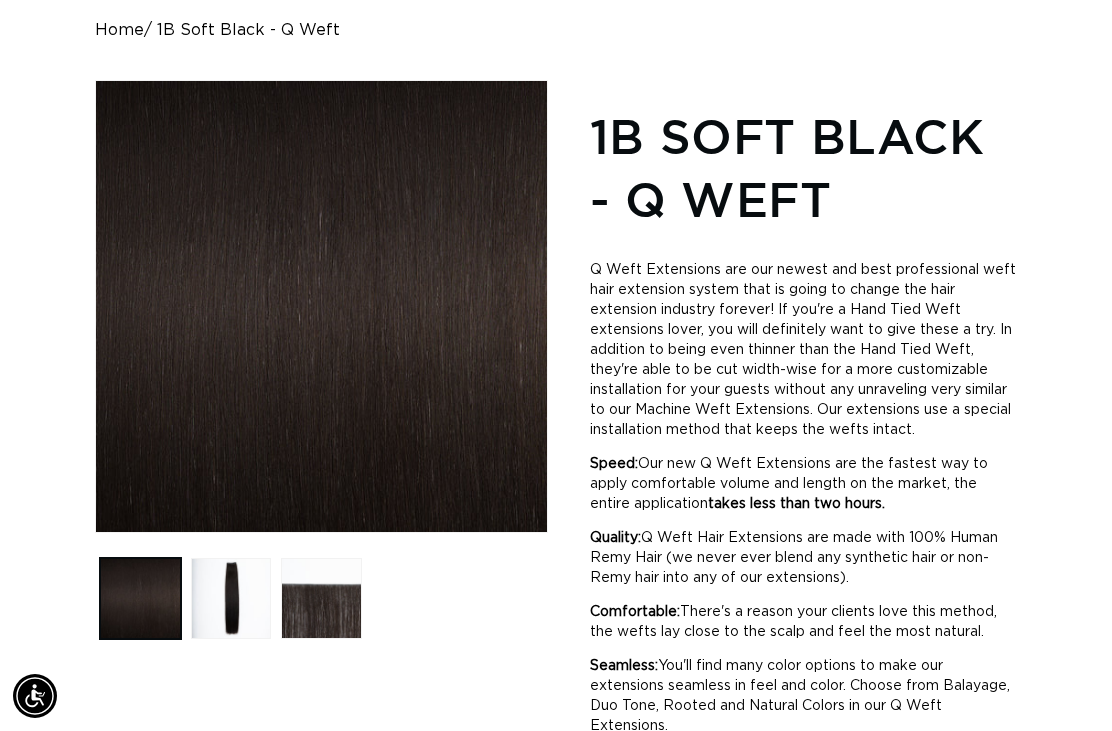scroll, scrollTop: 0, scrollLeft: 1940, axis: horizontal 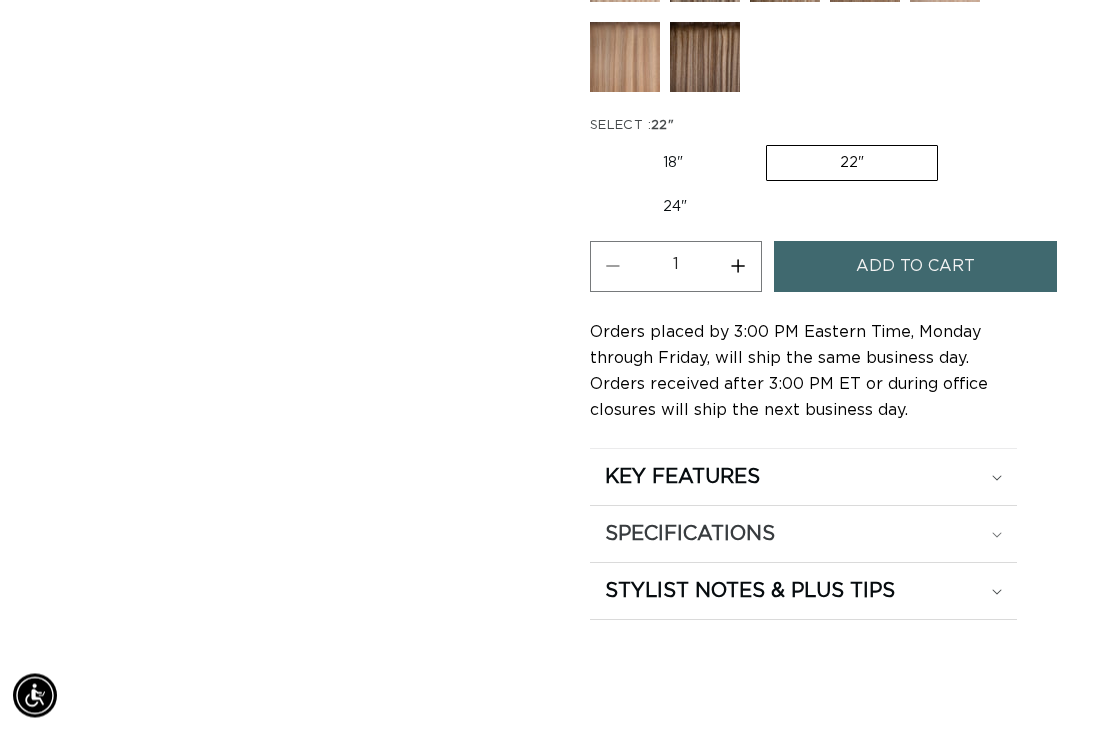 click on "SPECIFICATIONS" at bounding box center [803, 478] 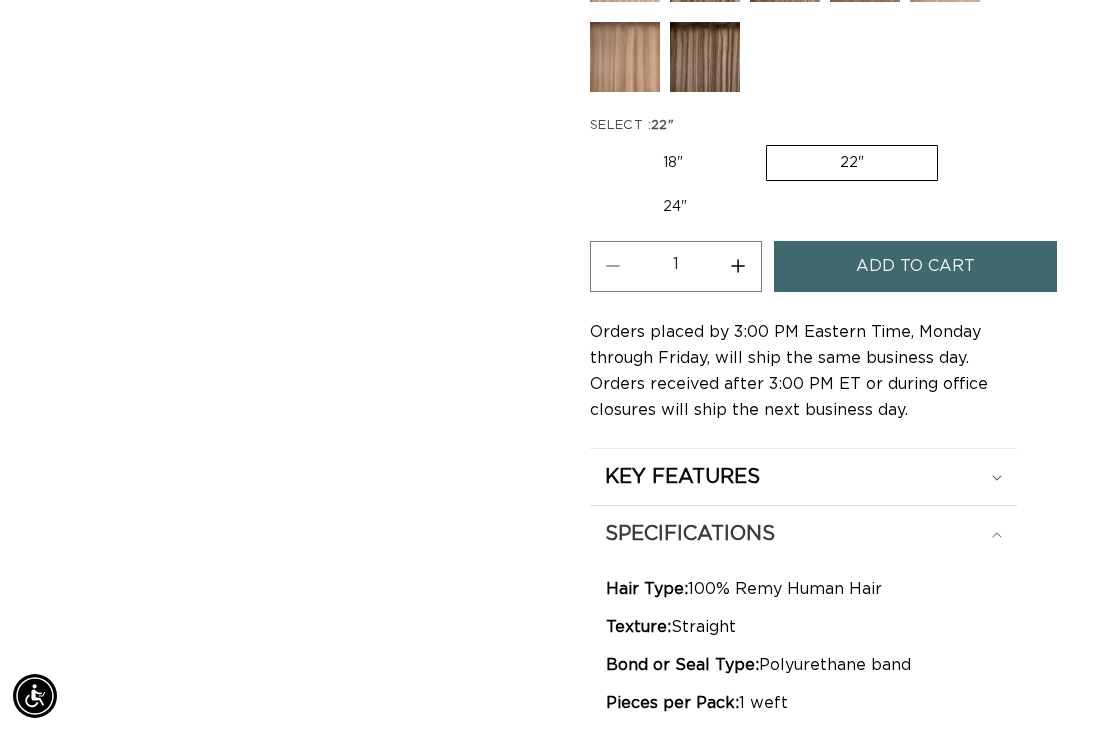 scroll, scrollTop: 0, scrollLeft: 1940, axis: horizontal 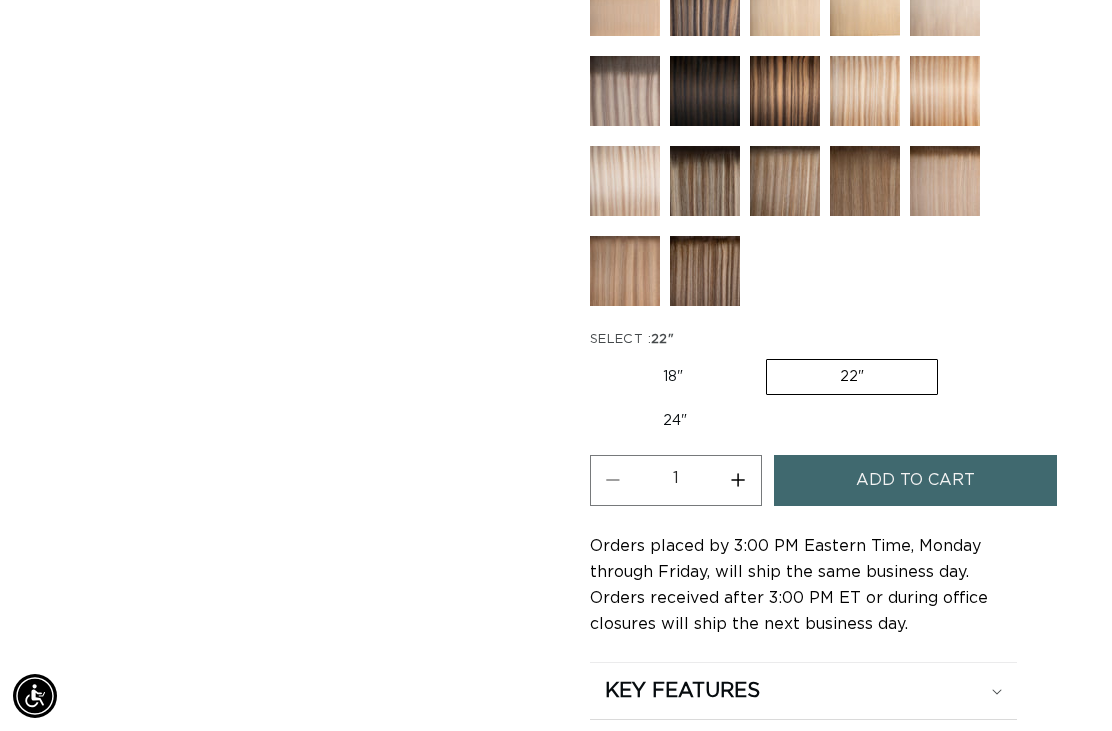 click on "Increase quantity for 1B Soft Black - Q Weft" at bounding box center [738, 480] 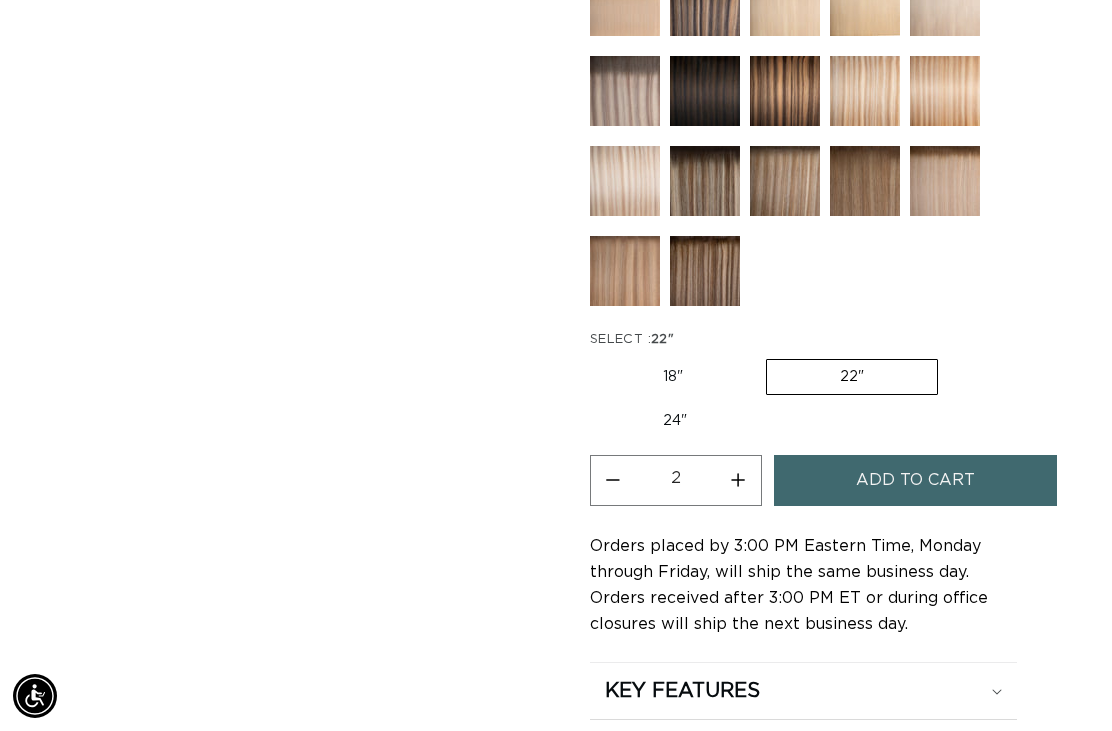 scroll, scrollTop: 0, scrollLeft: 0, axis: both 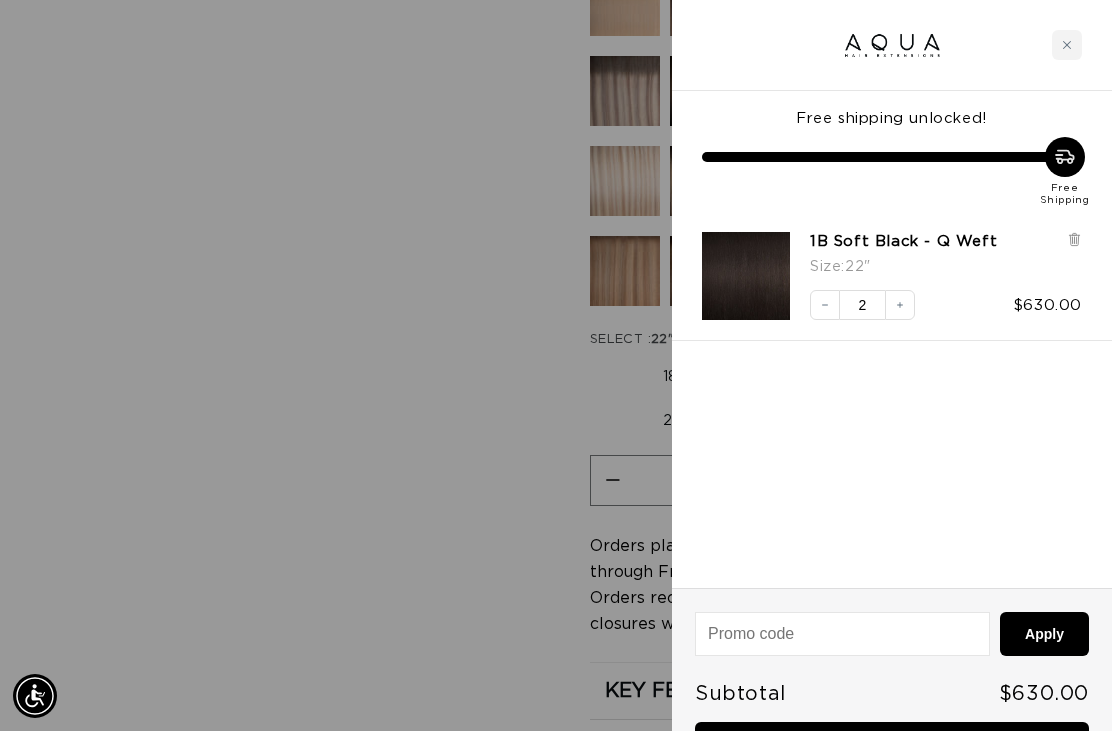 click on "Free shipping unlocked! Free Shipping 1B Soft Black - Q Weft Size :  22" Decrease quantity 2 Increase quantity $630.00" at bounding box center [892, 339] 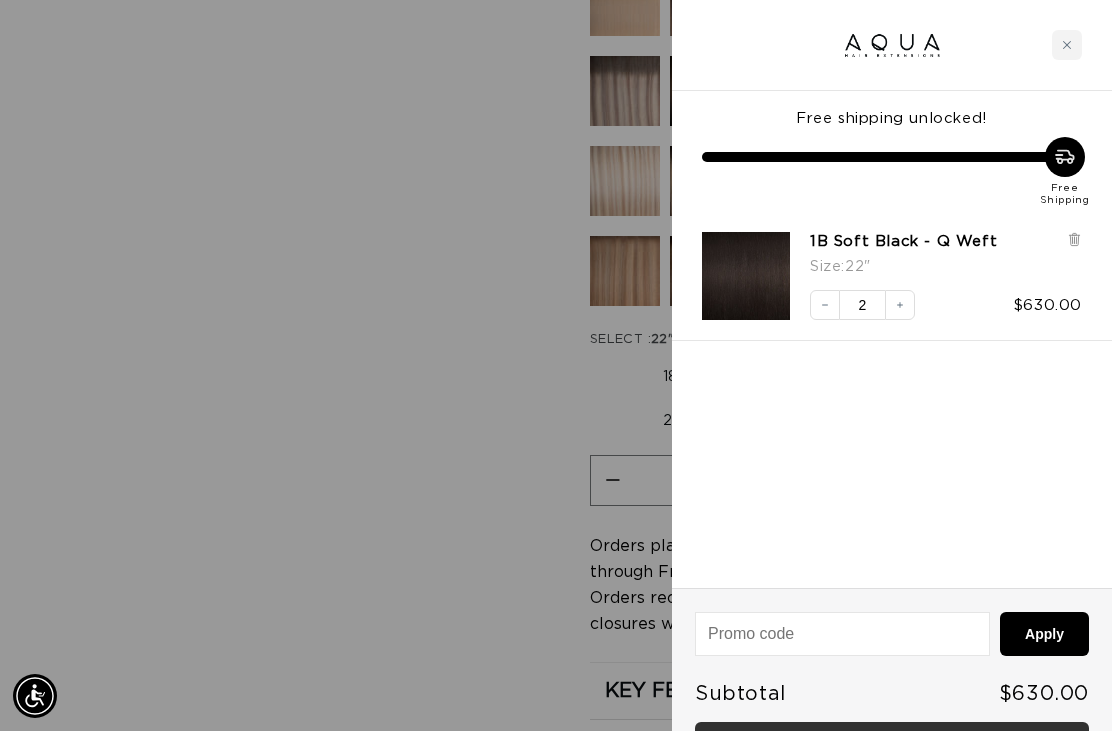 click on "Checkout • $630.00" at bounding box center (892, 747) 